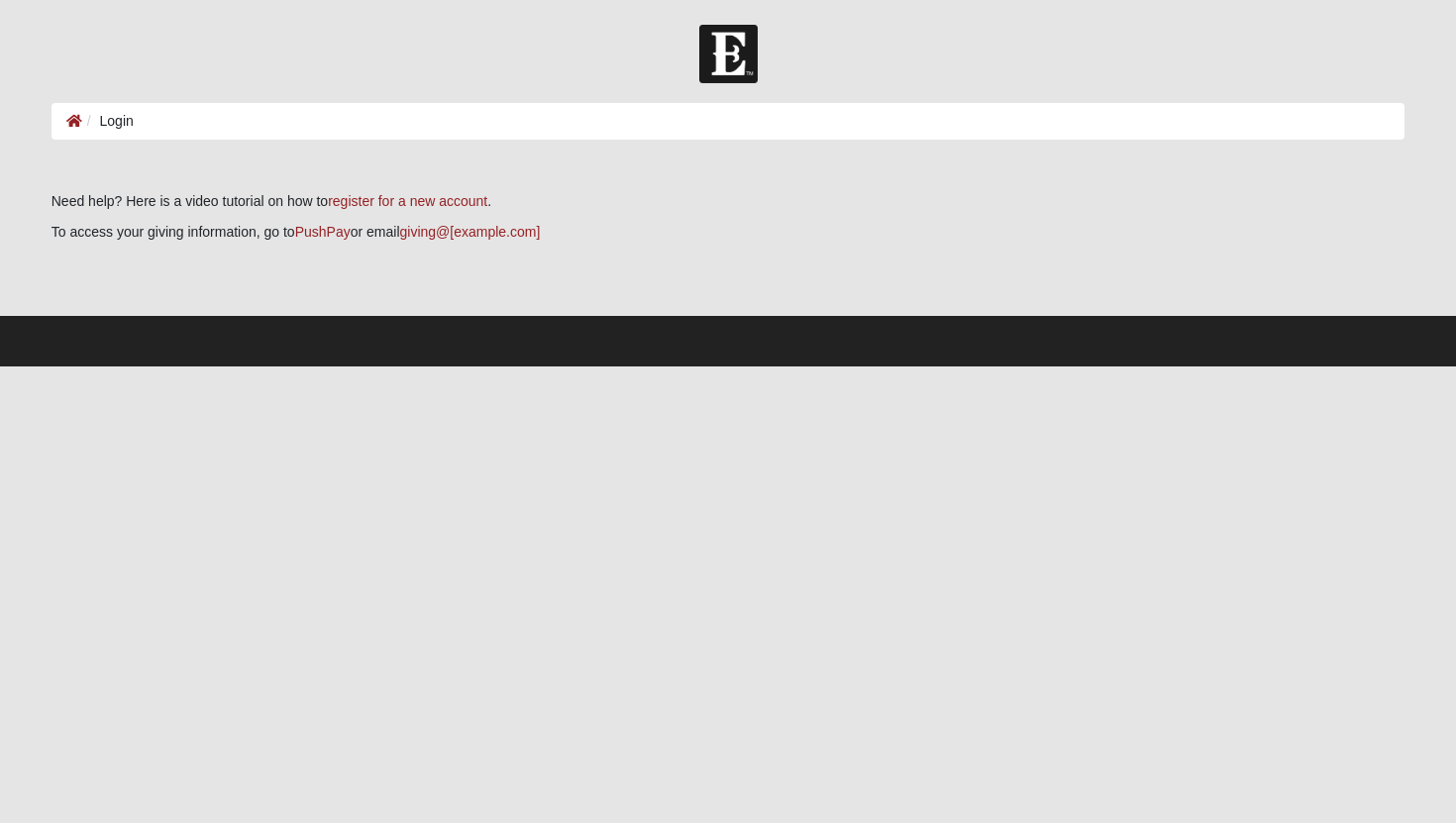 scroll, scrollTop: 0, scrollLeft: 0, axis: both 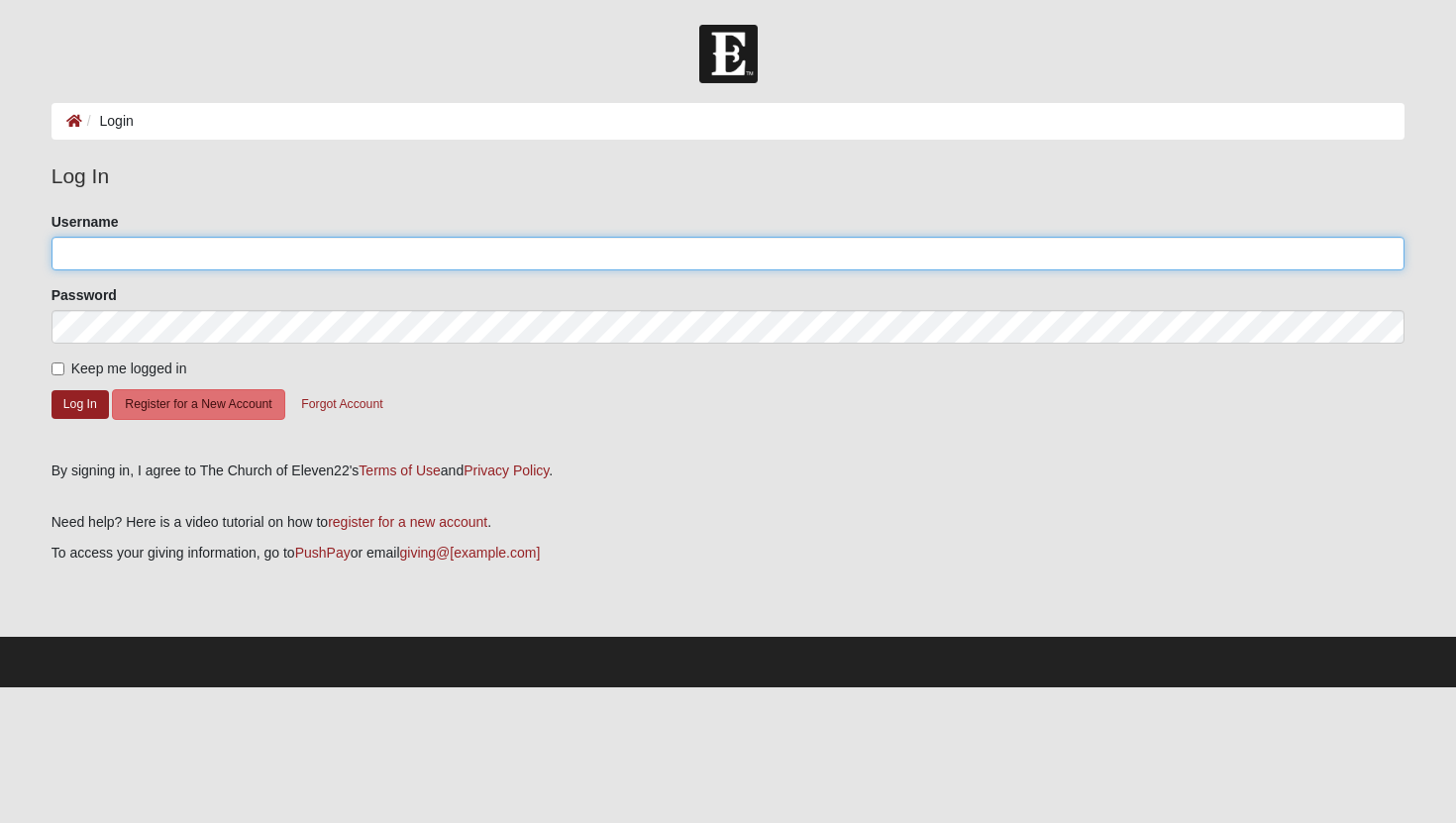 click on "Username" 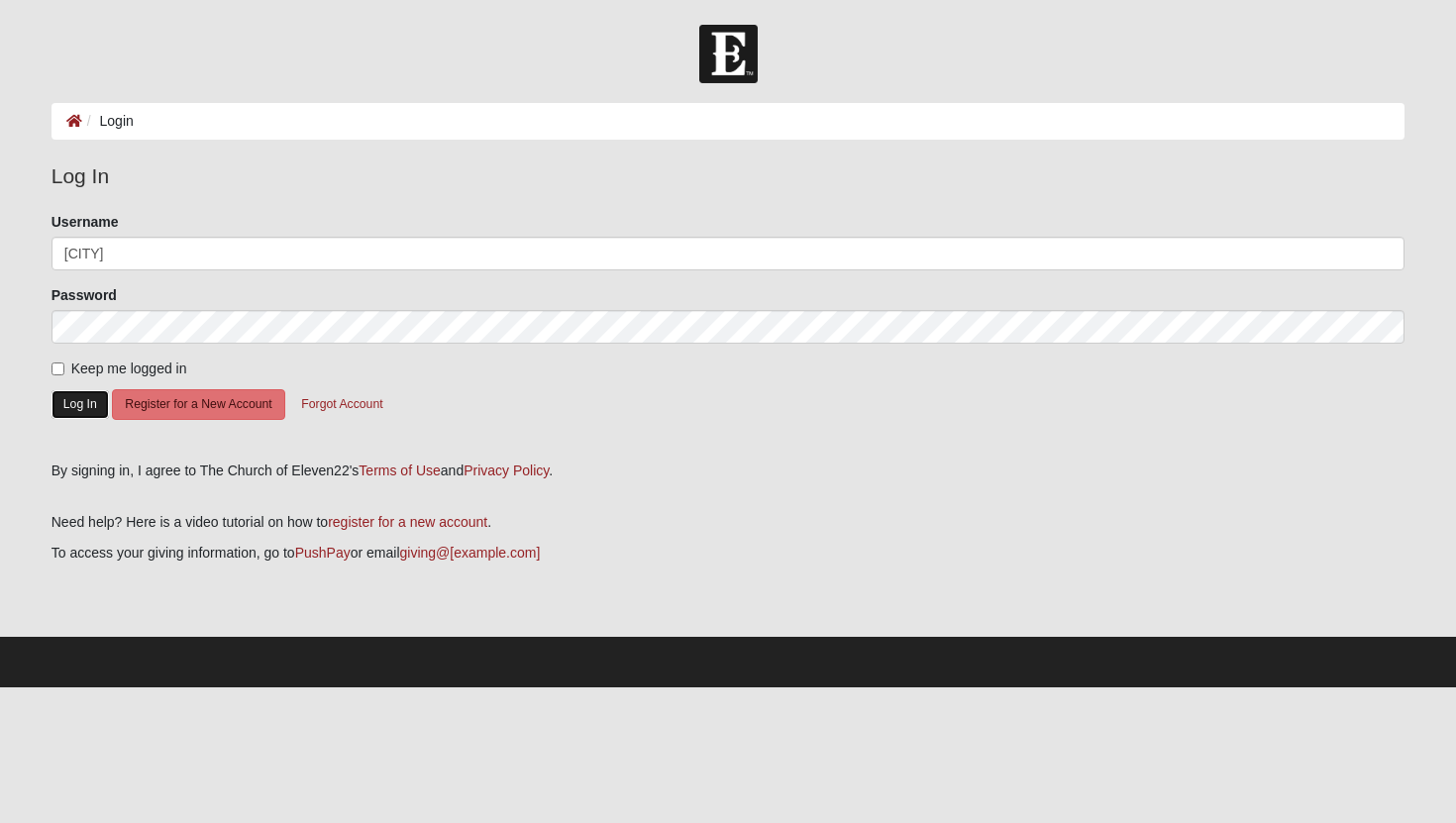 click on "Log In" 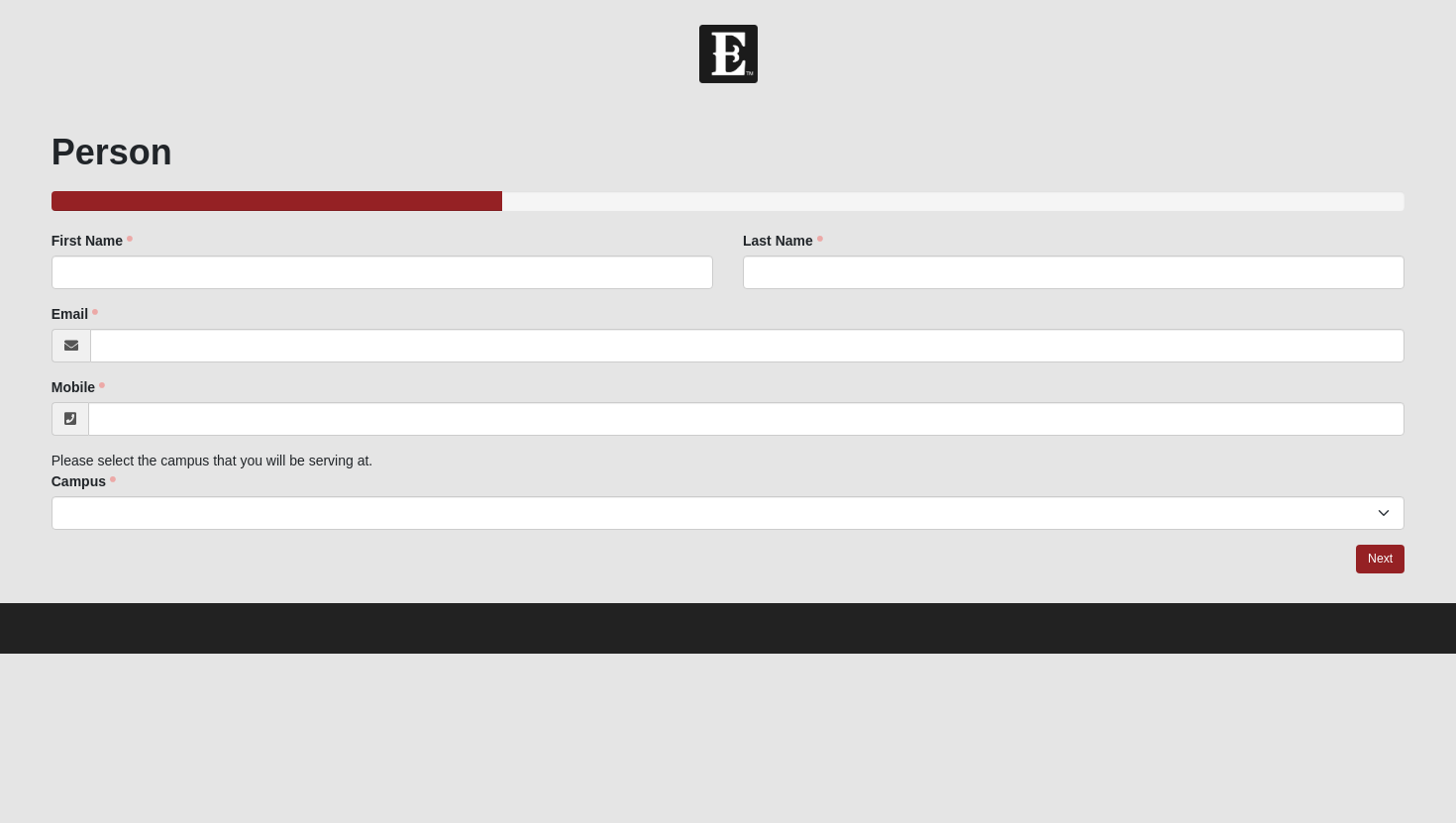 scroll, scrollTop: 0, scrollLeft: 0, axis: both 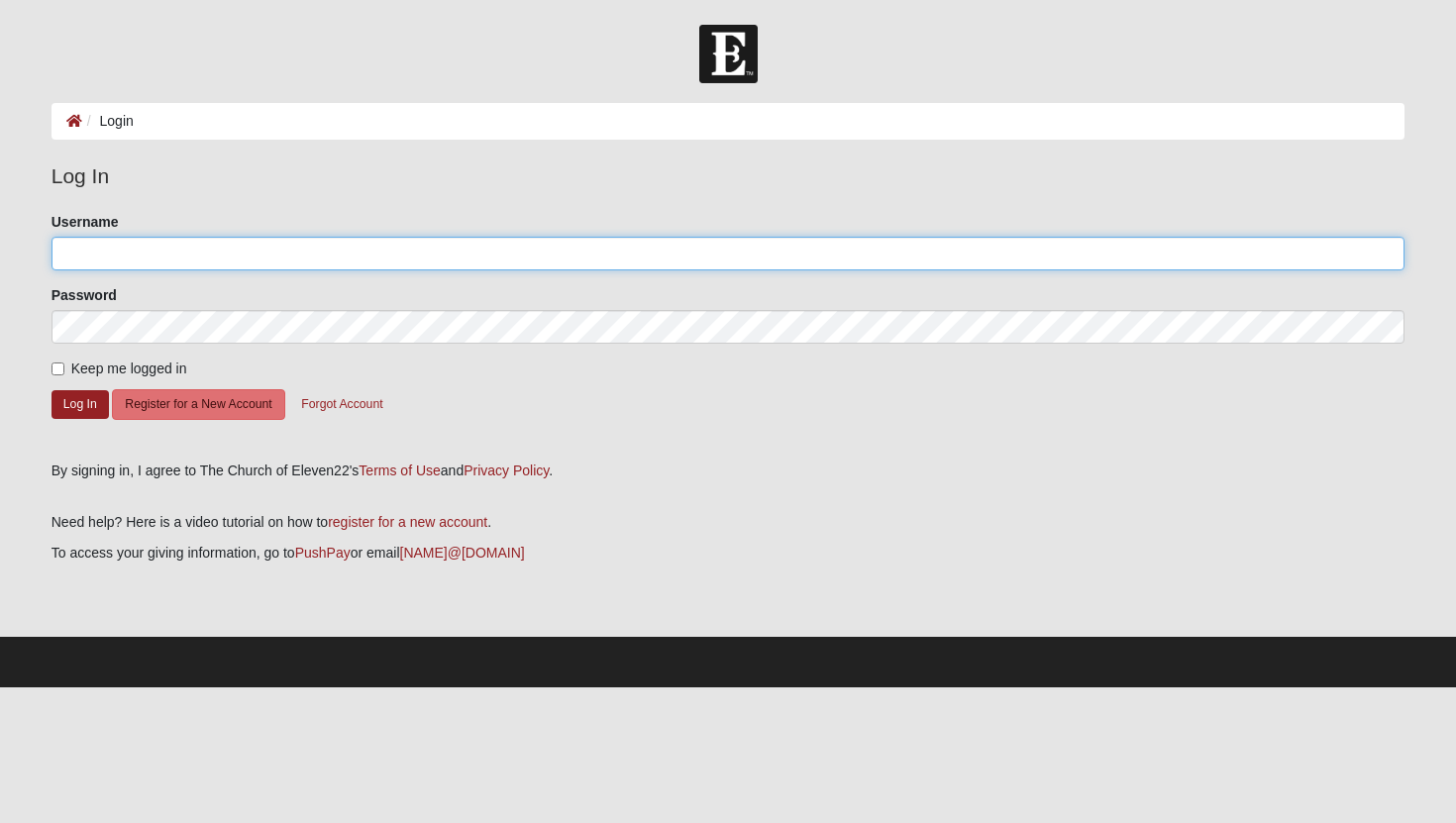 click on "Username" 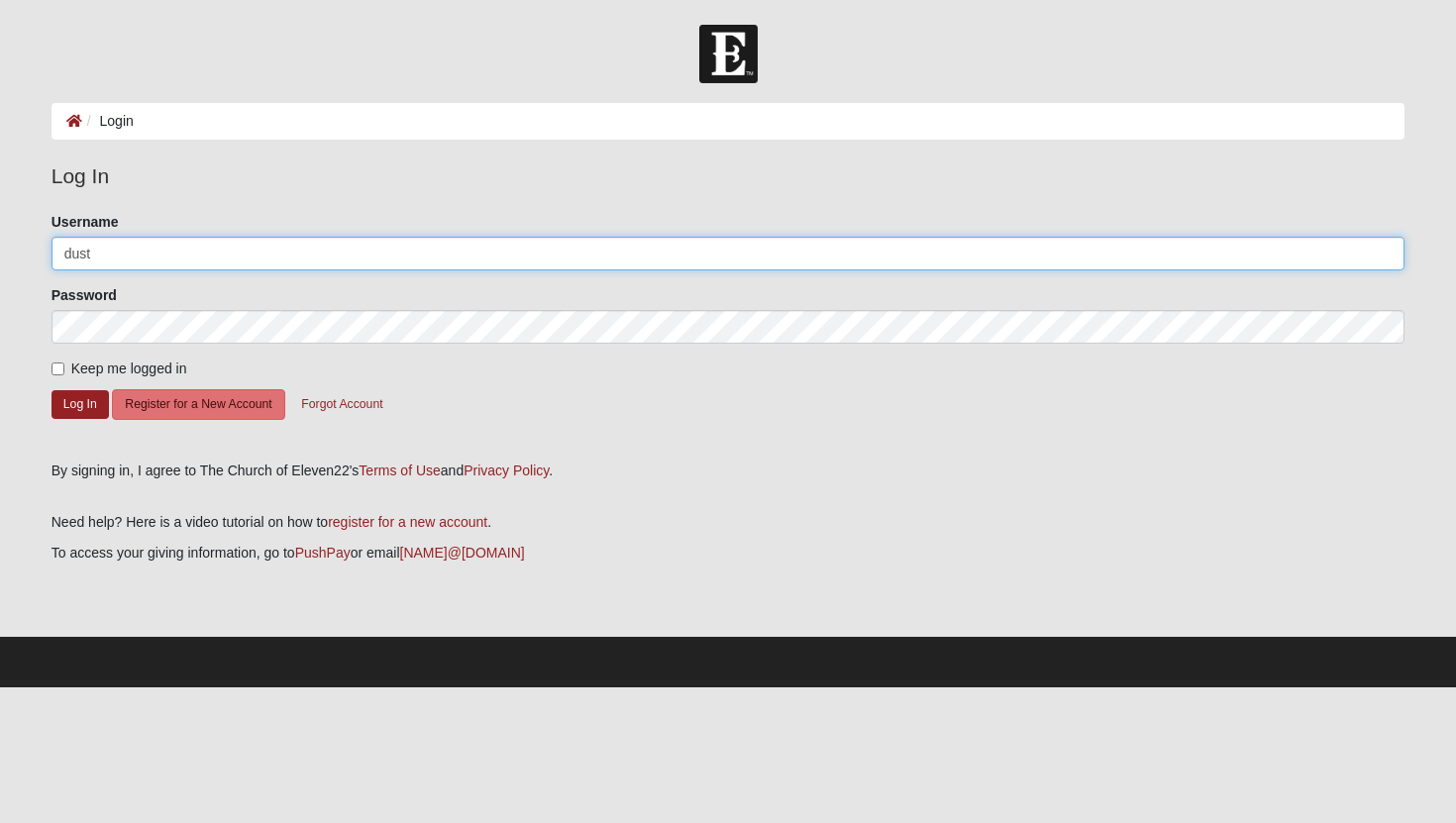 type on "dusty" 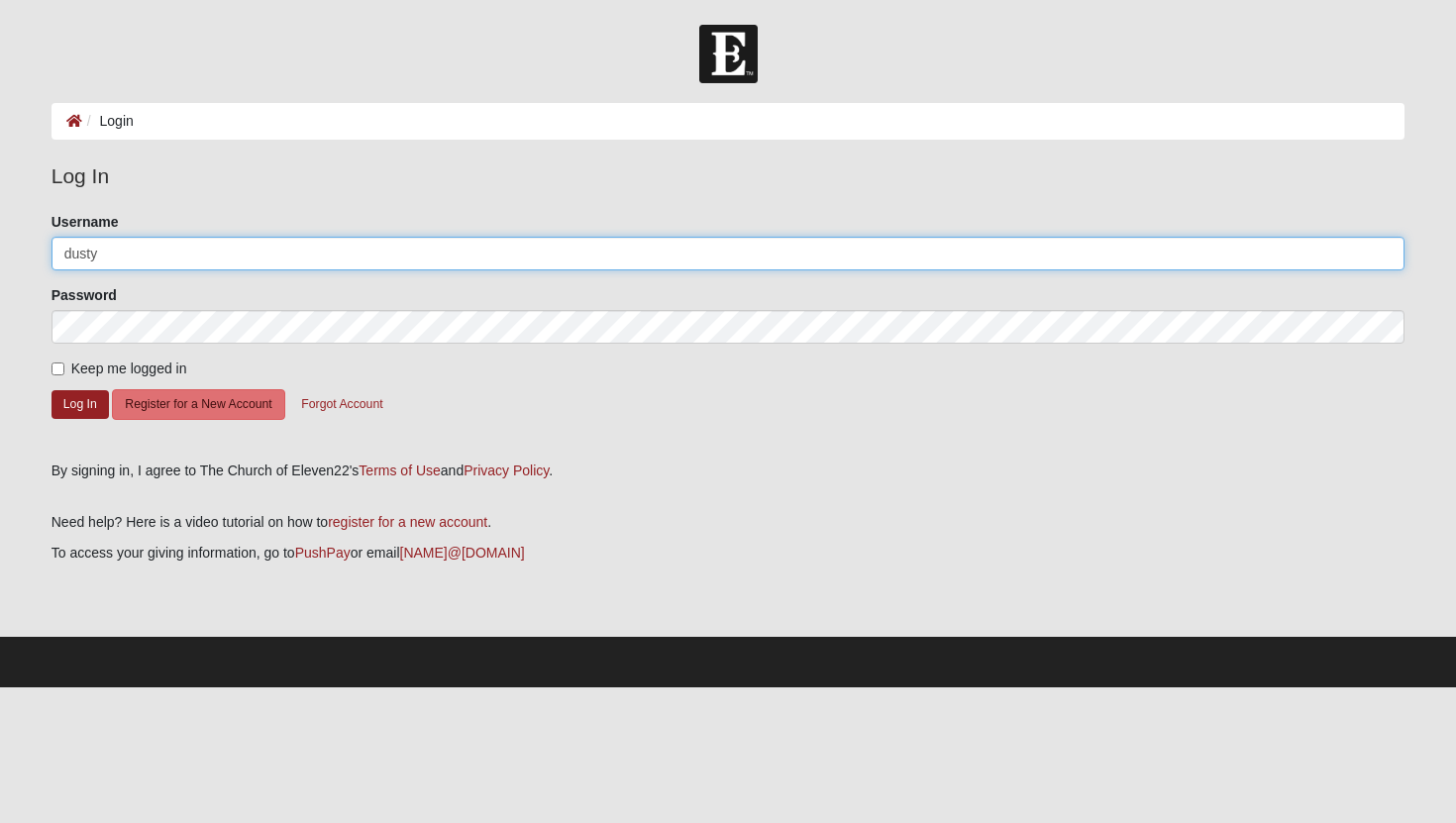 click on "dusty" 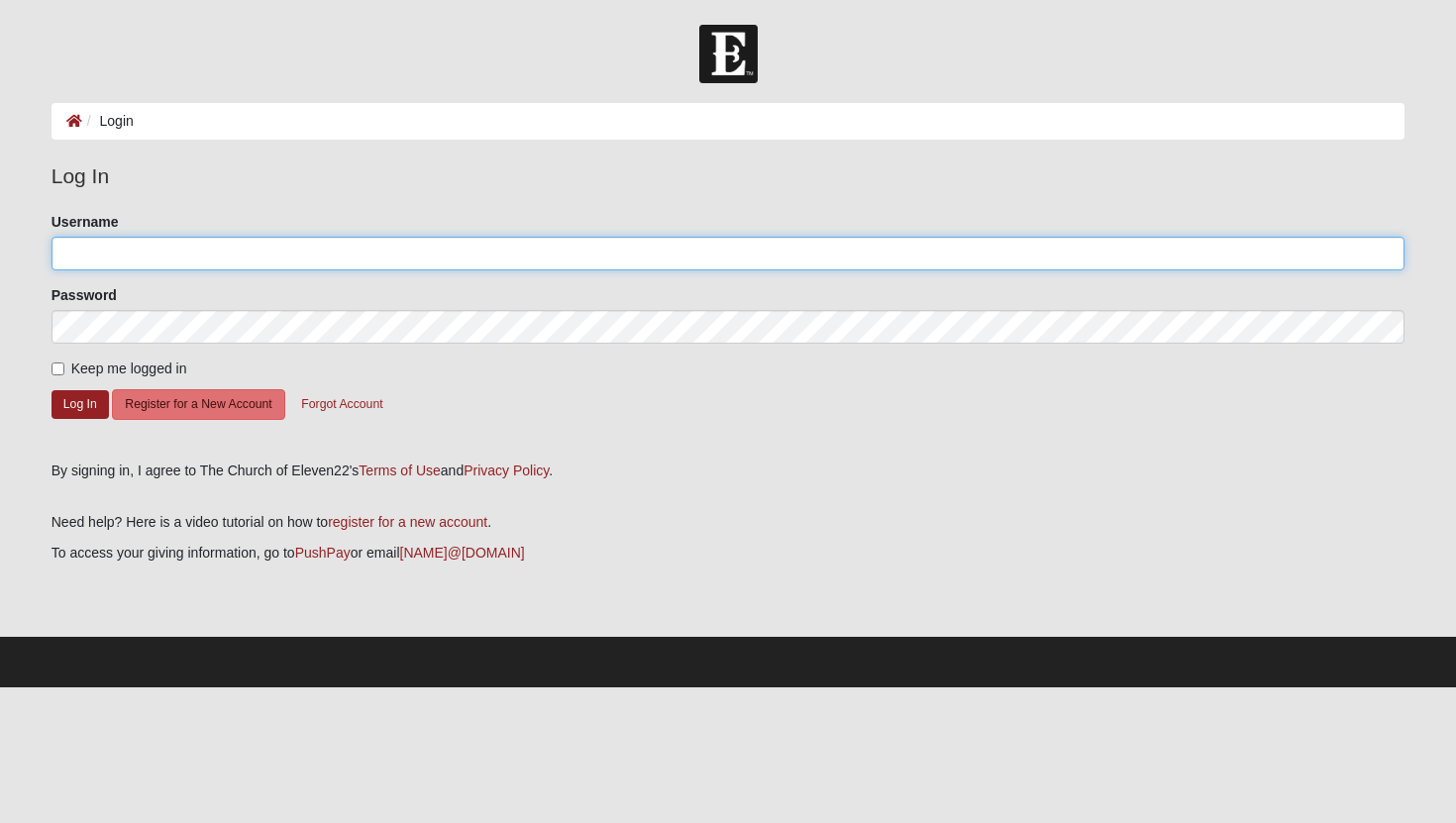 type on "dpleasant" 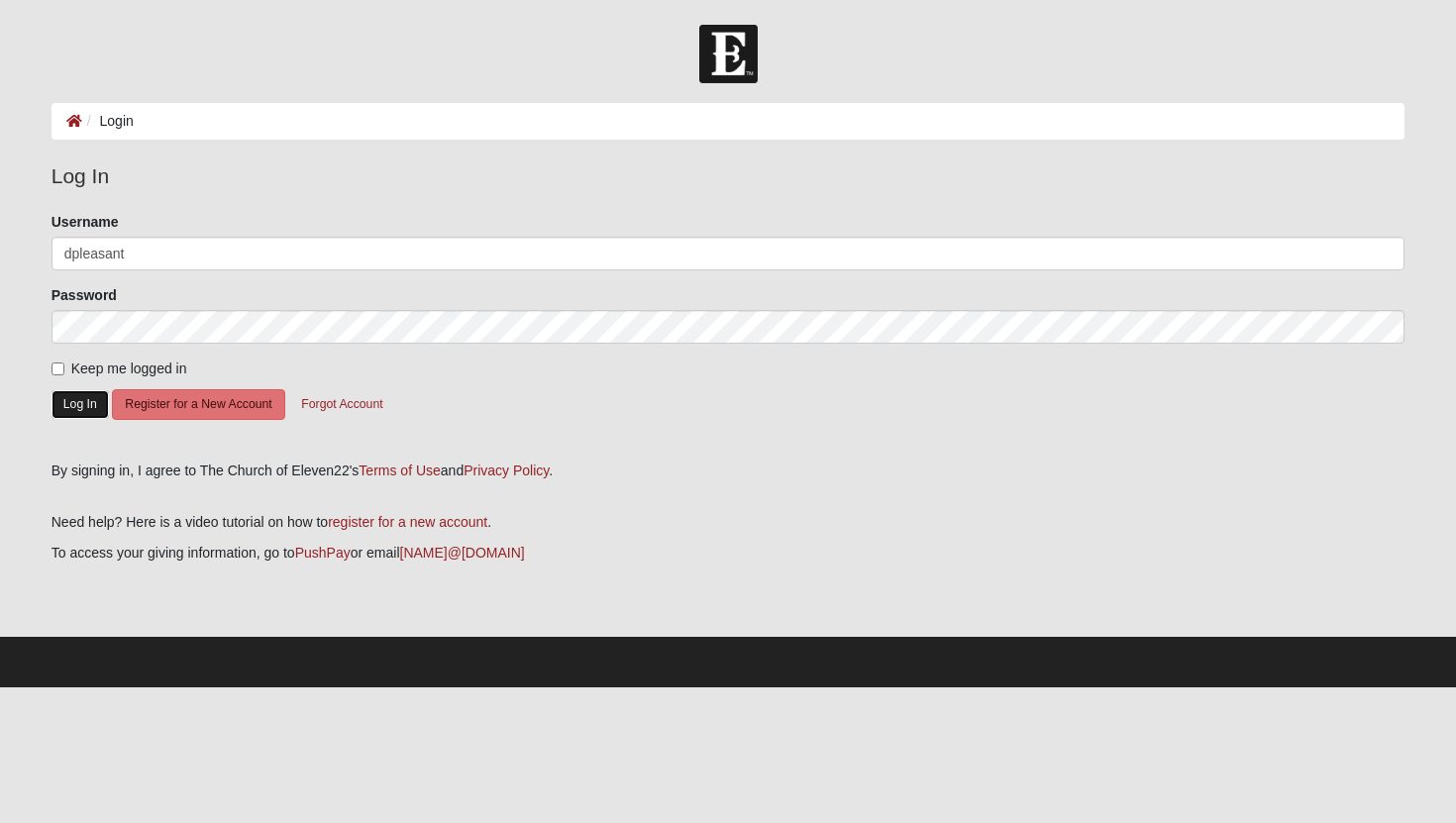click on "Log In" 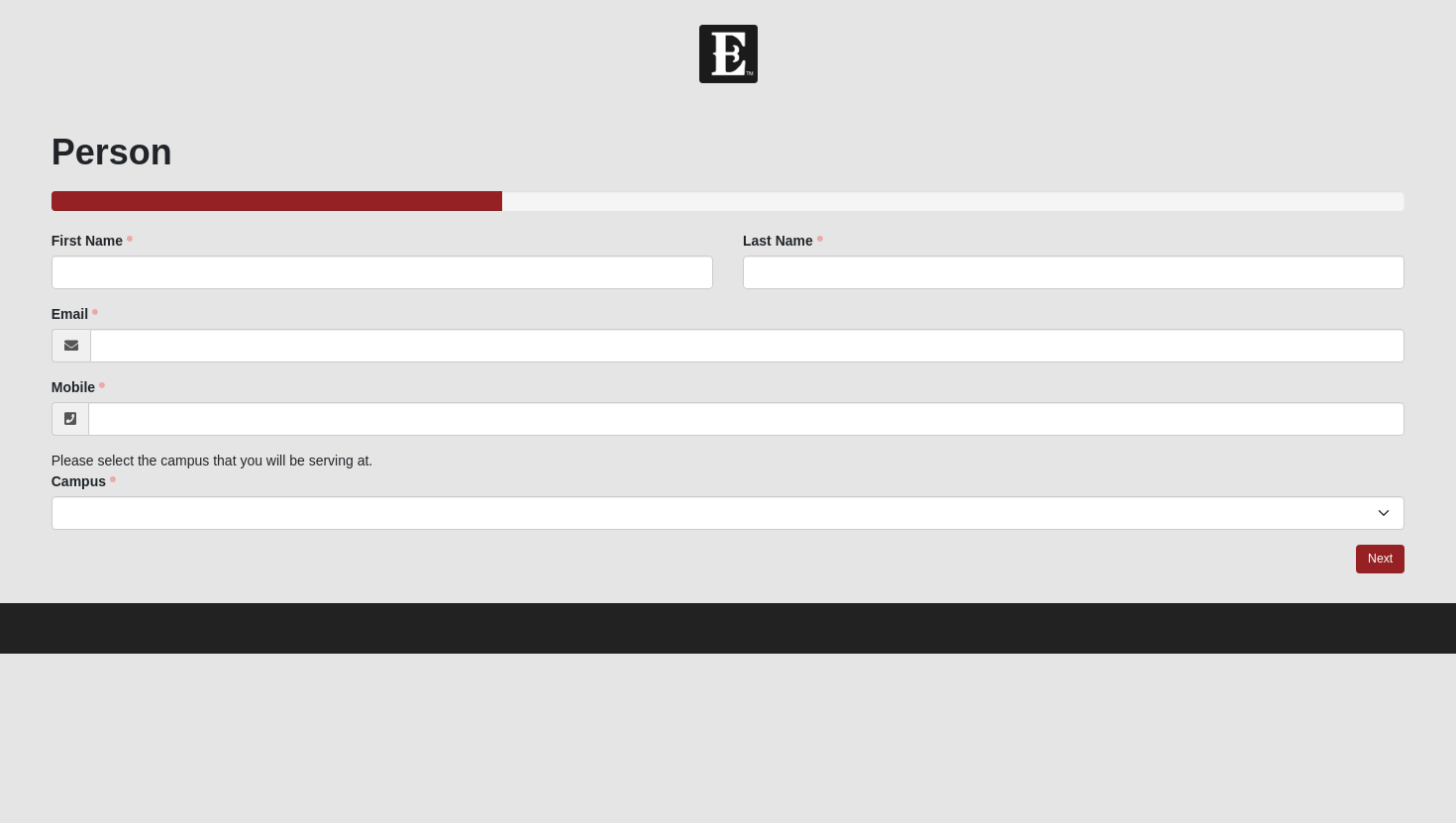 scroll, scrollTop: 0, scrollLeft: 0, axis: both 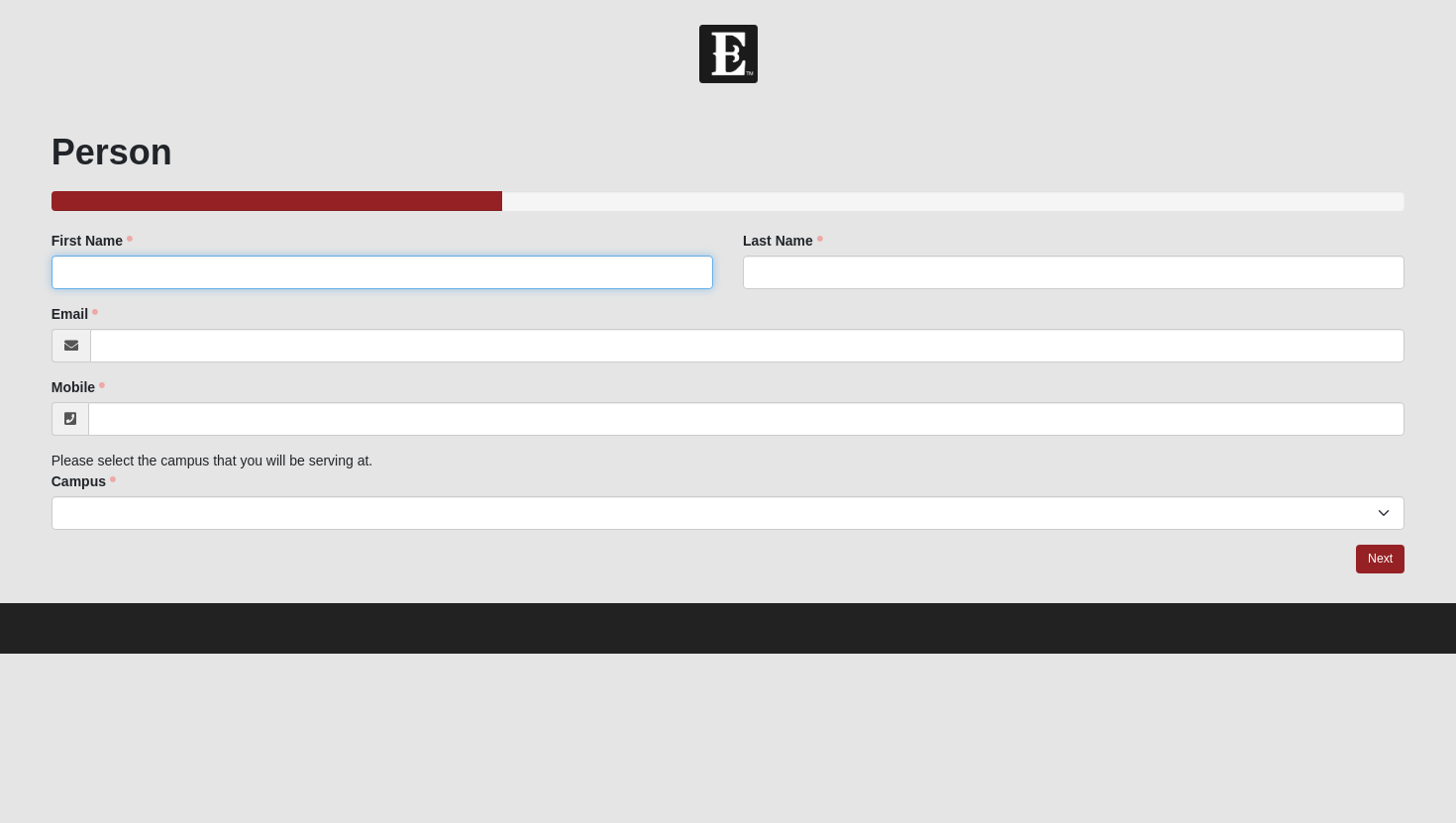 click on "First Name" at bounding box center [382, 272] 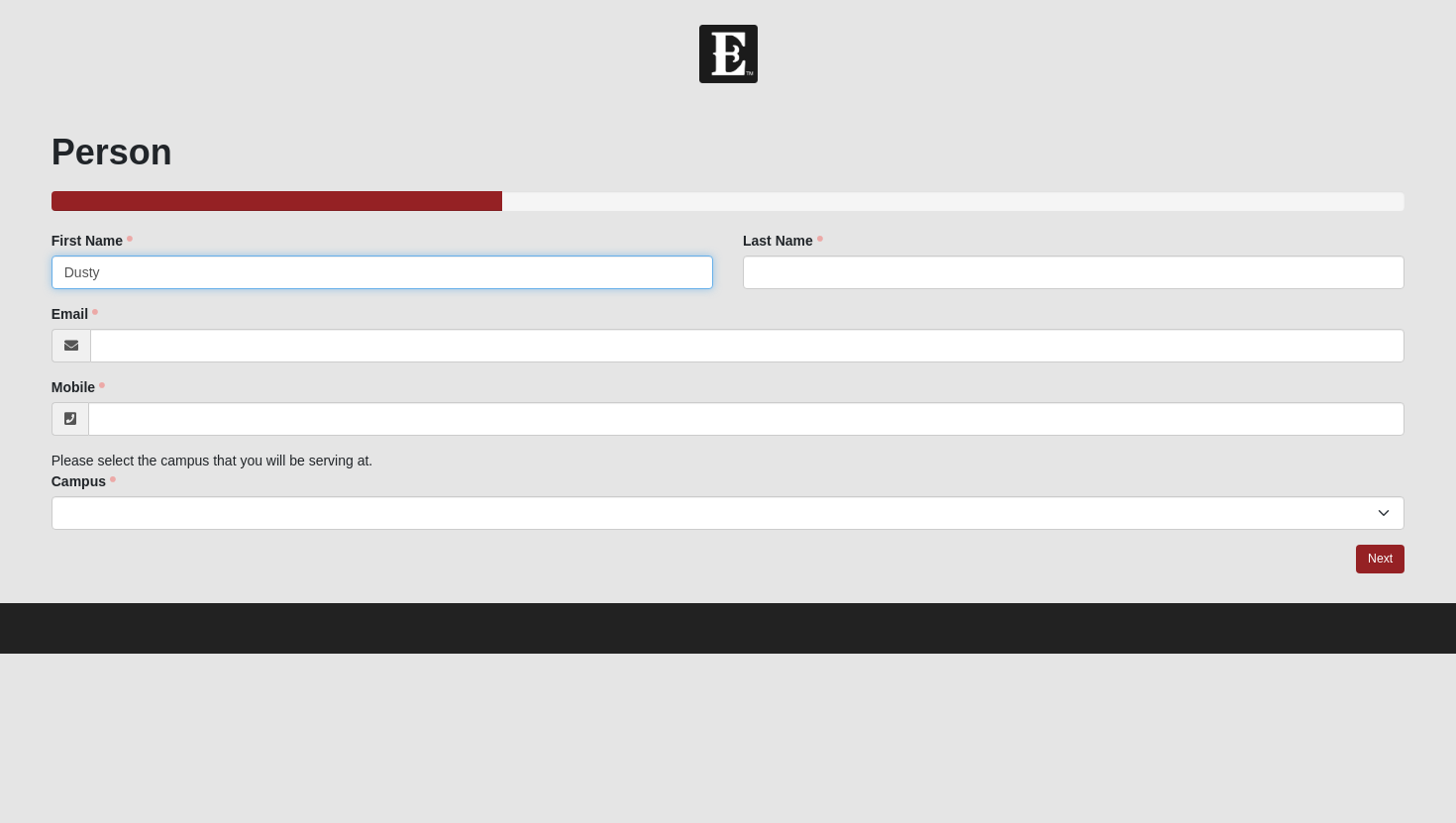 type on "Dusty" 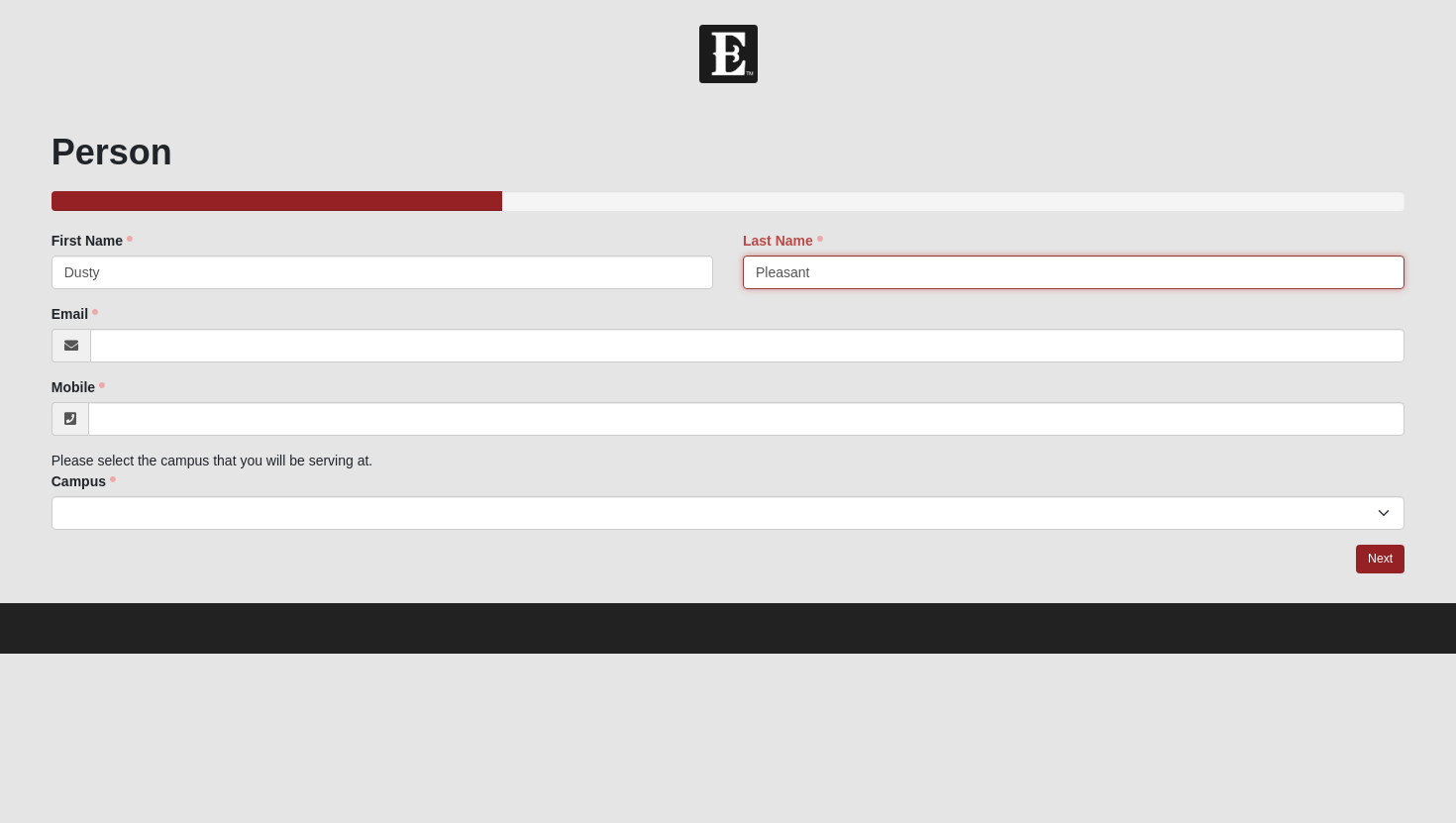 type on "Pleasant" 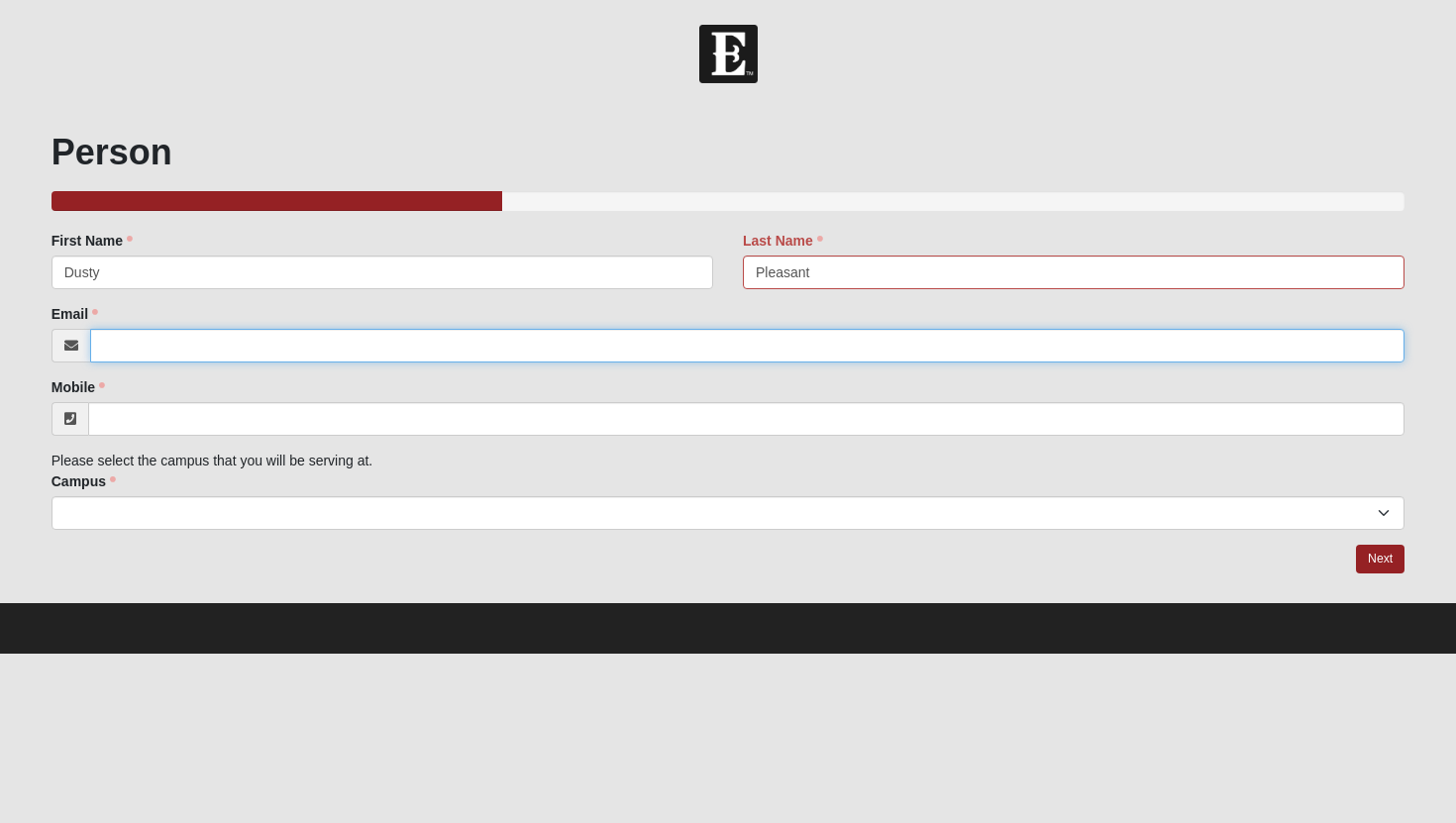 click on "Email" at bounding box center [748, 346] 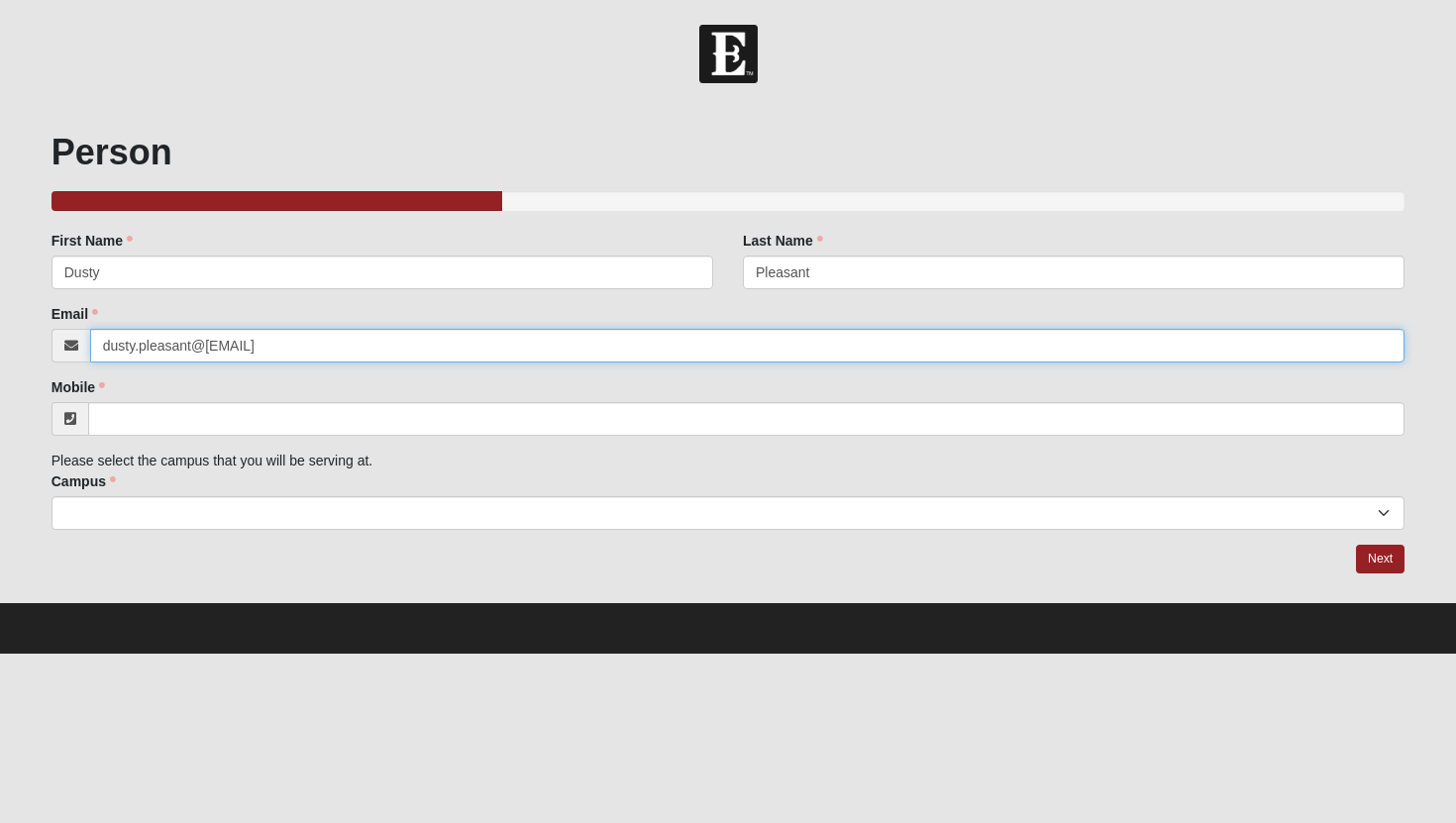 type on "dusty.pleasant@[EMAIL]" 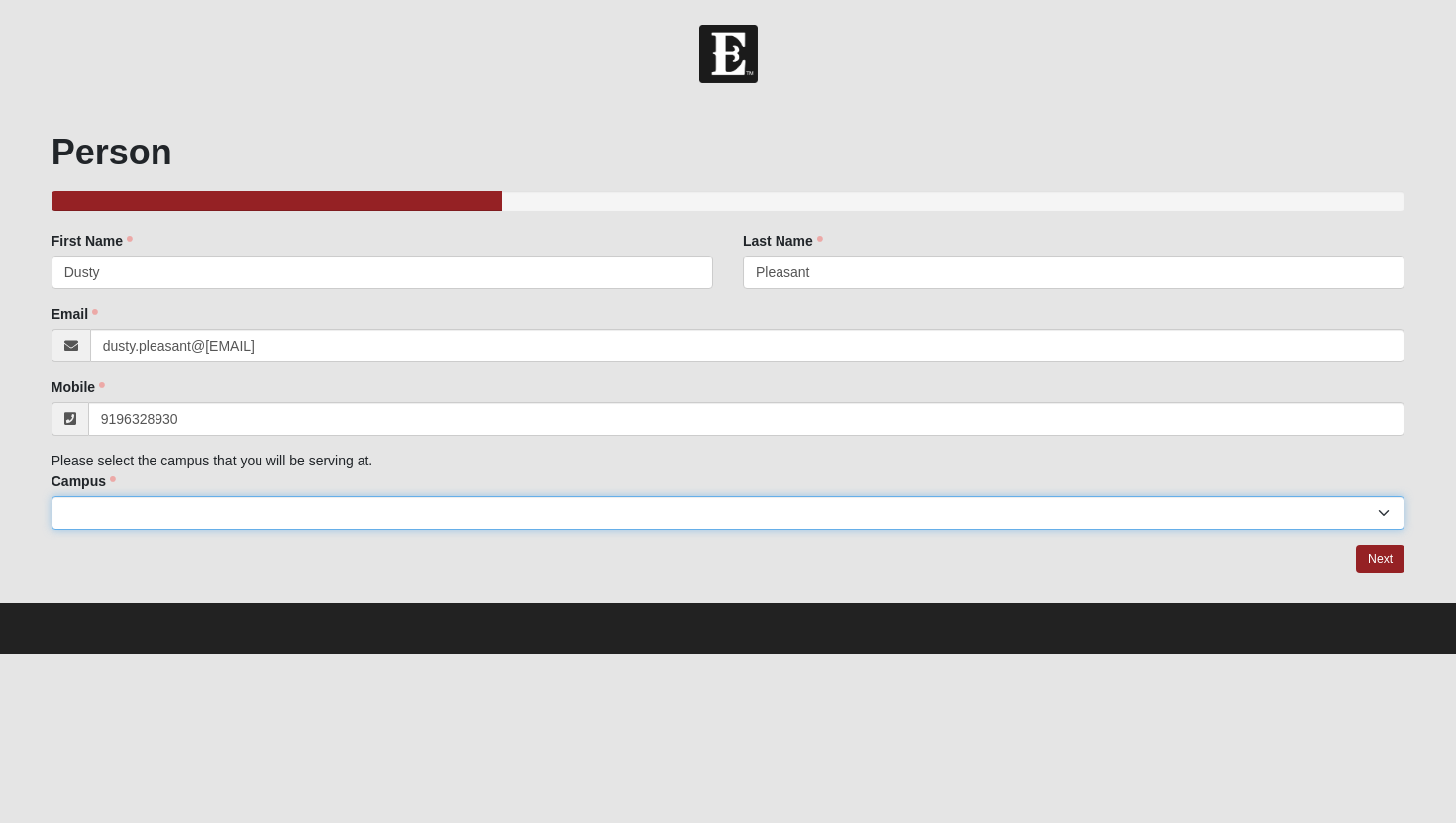 type on "(919) [PHONE]" 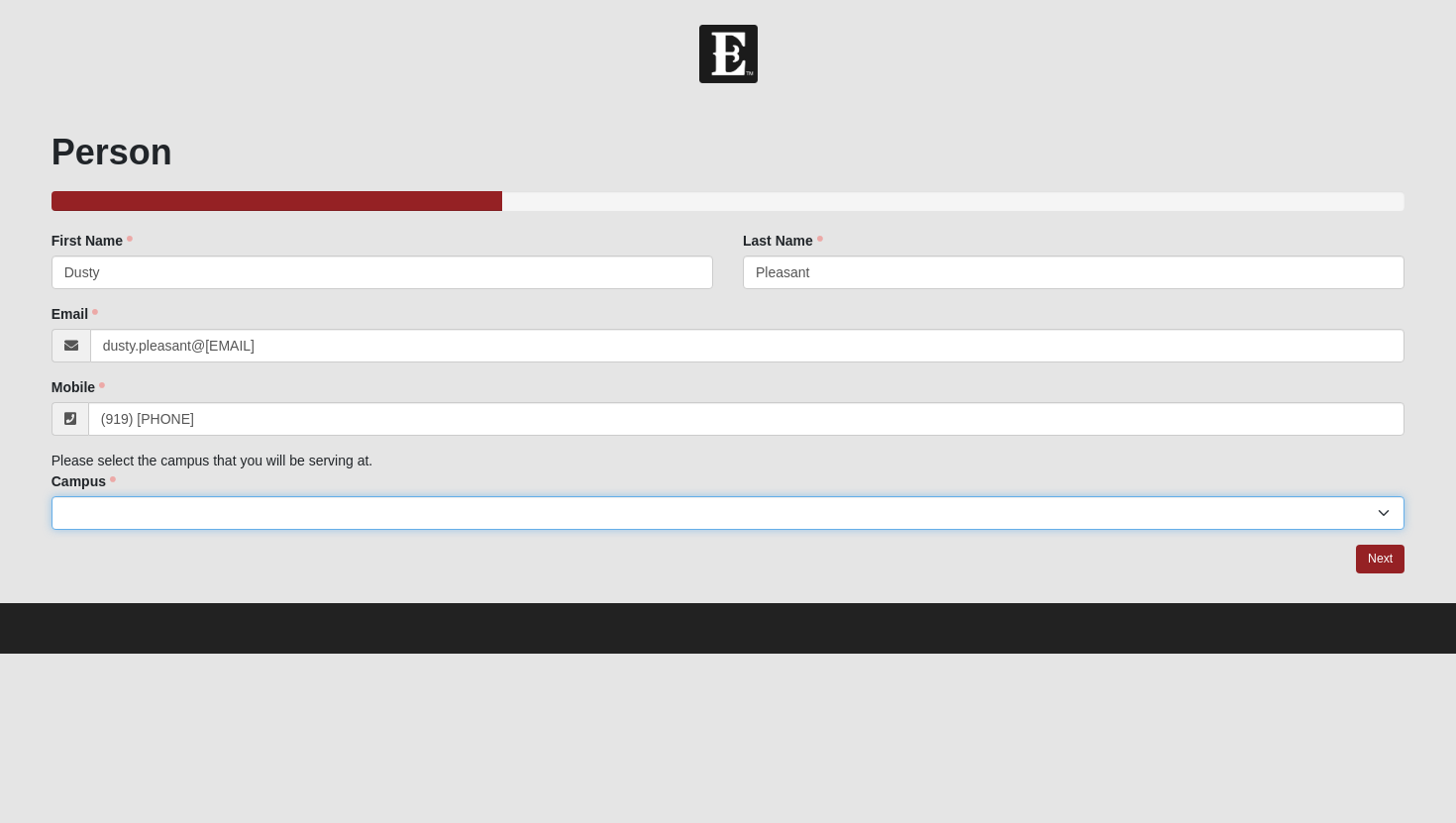 select on "12" 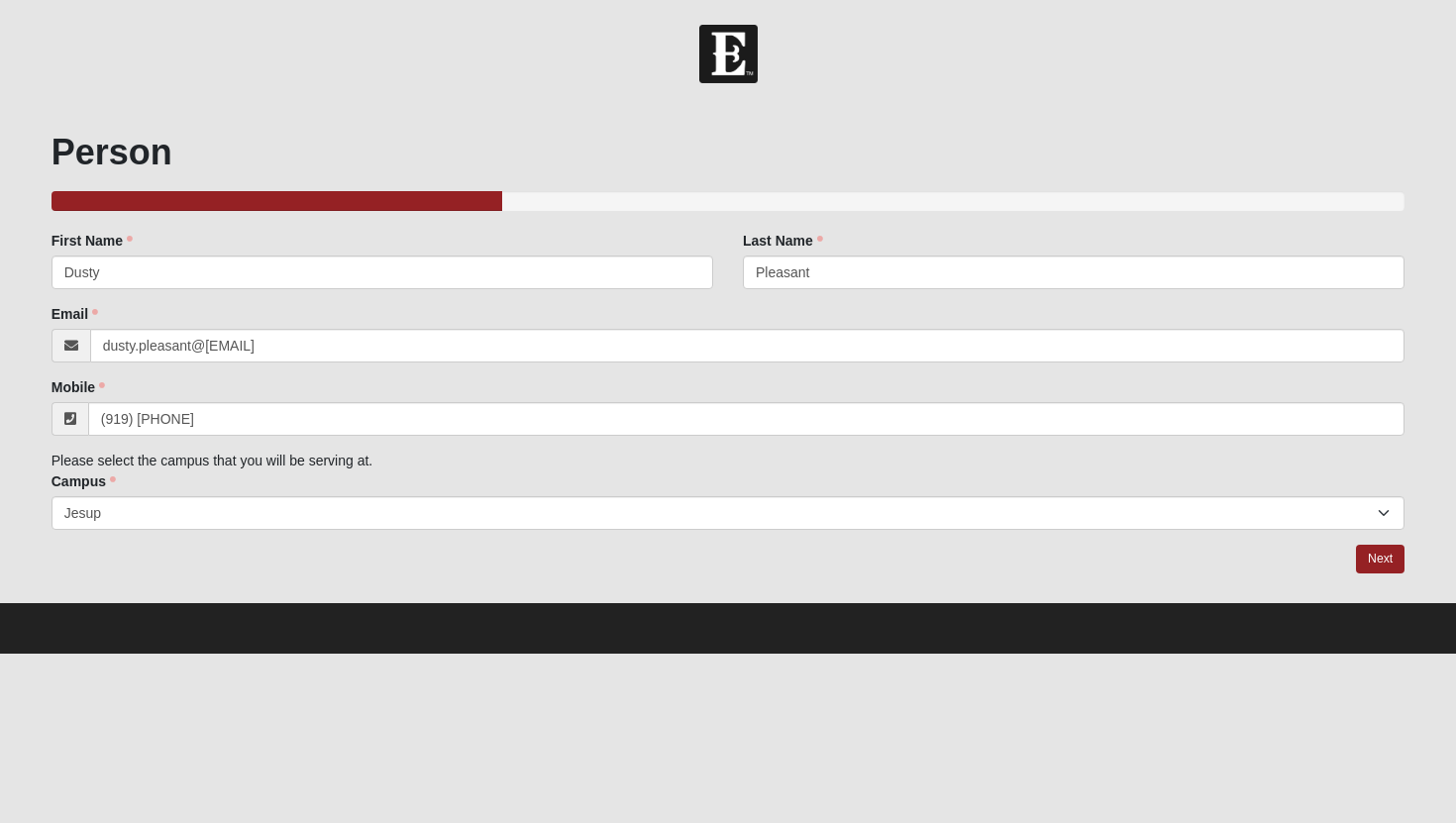 click on "Person
33.333333333333333333333333330% Complete
Family Member to Register
First Name
Dusty
First Name is required.
Last Name
Pleasant
Email" at bounding box center (728, 353) 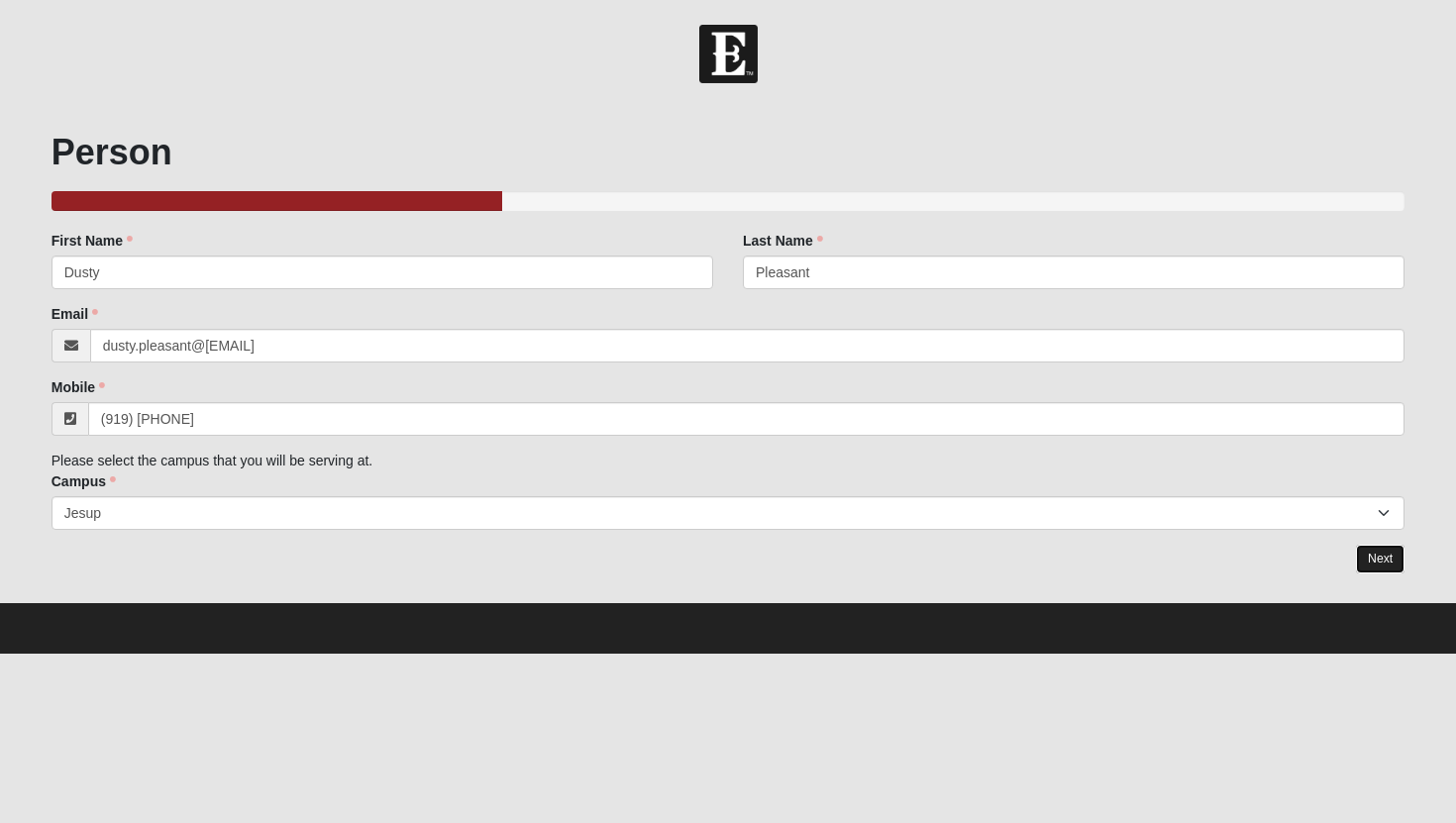 click on "Next" at bounding box center (1380, 559) 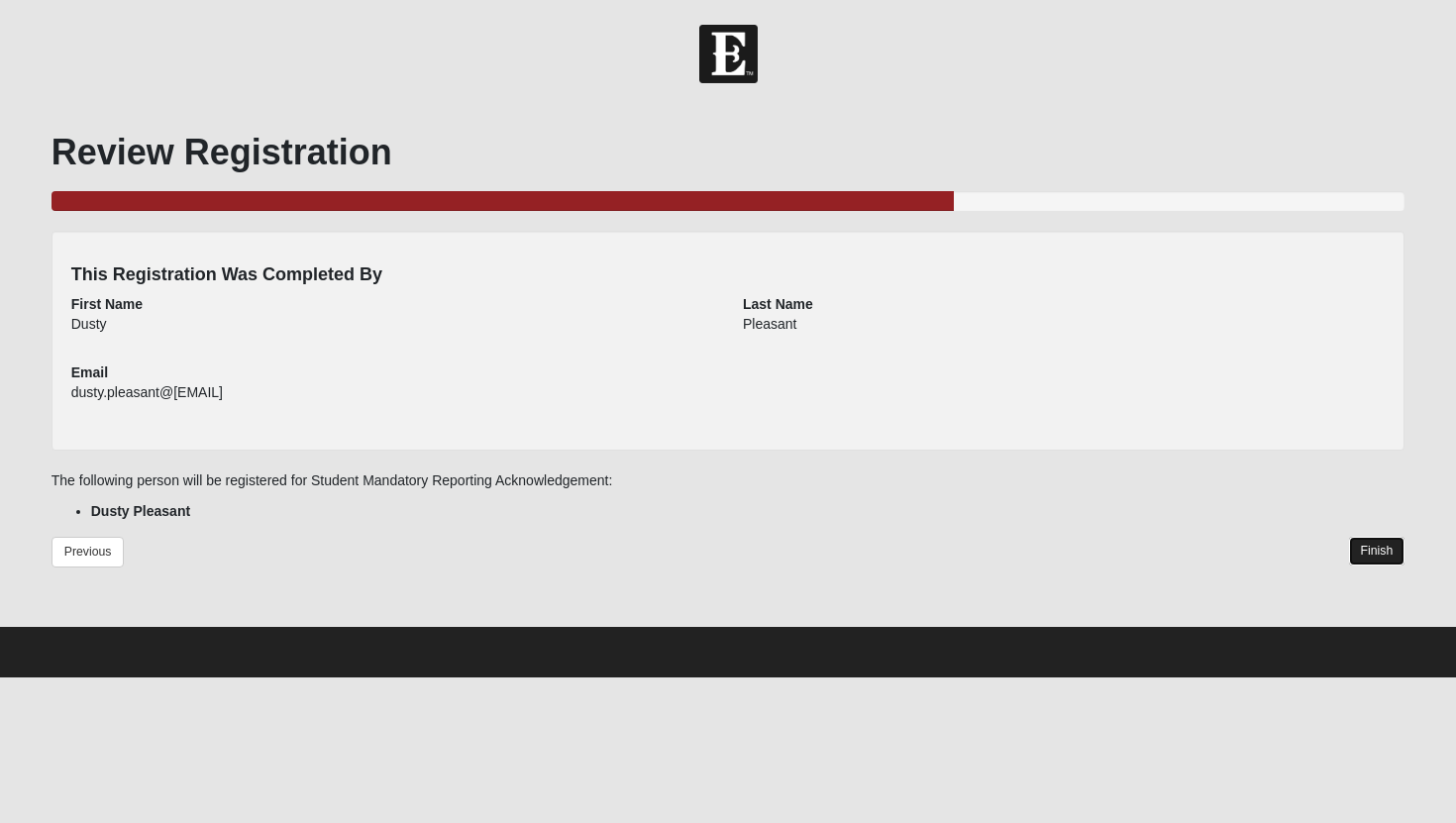 click on "Finish" at bounding box center (1377, 551) 